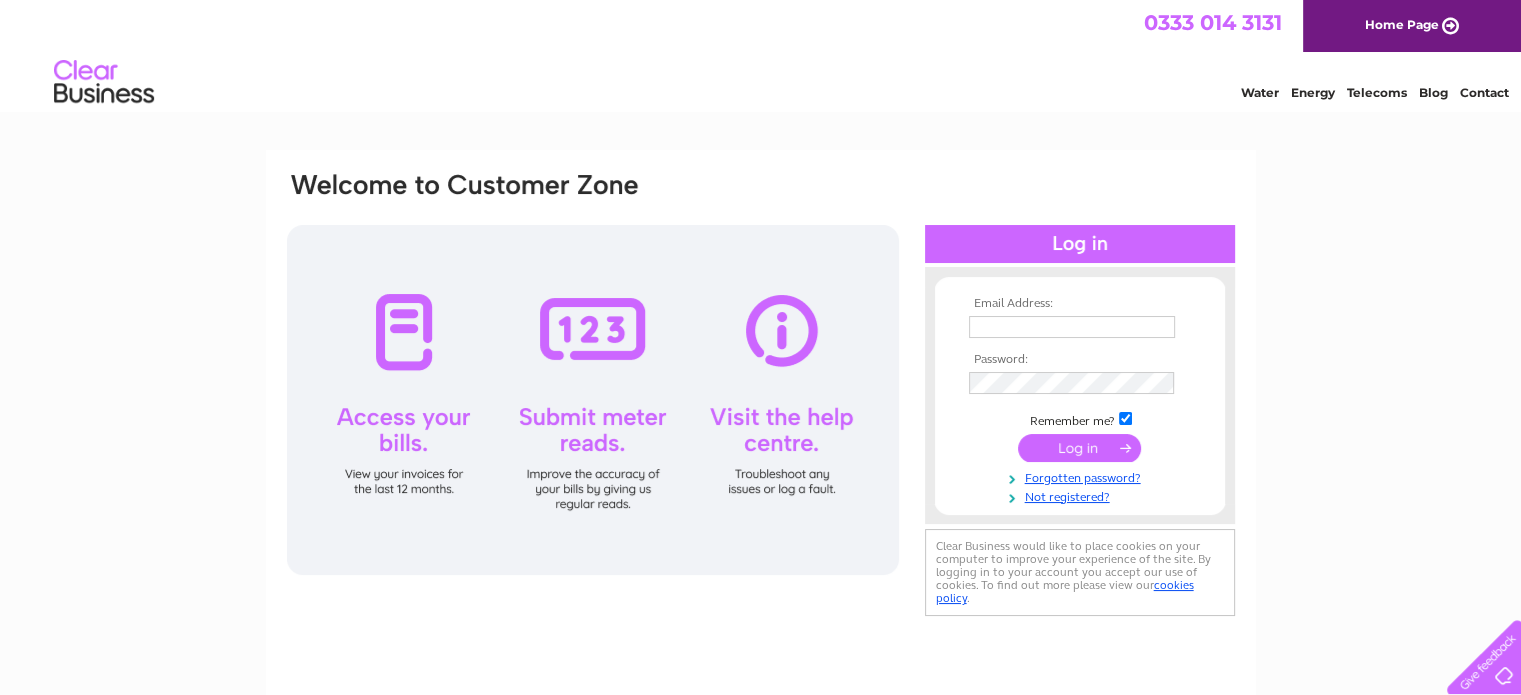 scroll, scrollTop: 0, scrollLeft: 0, axis: both 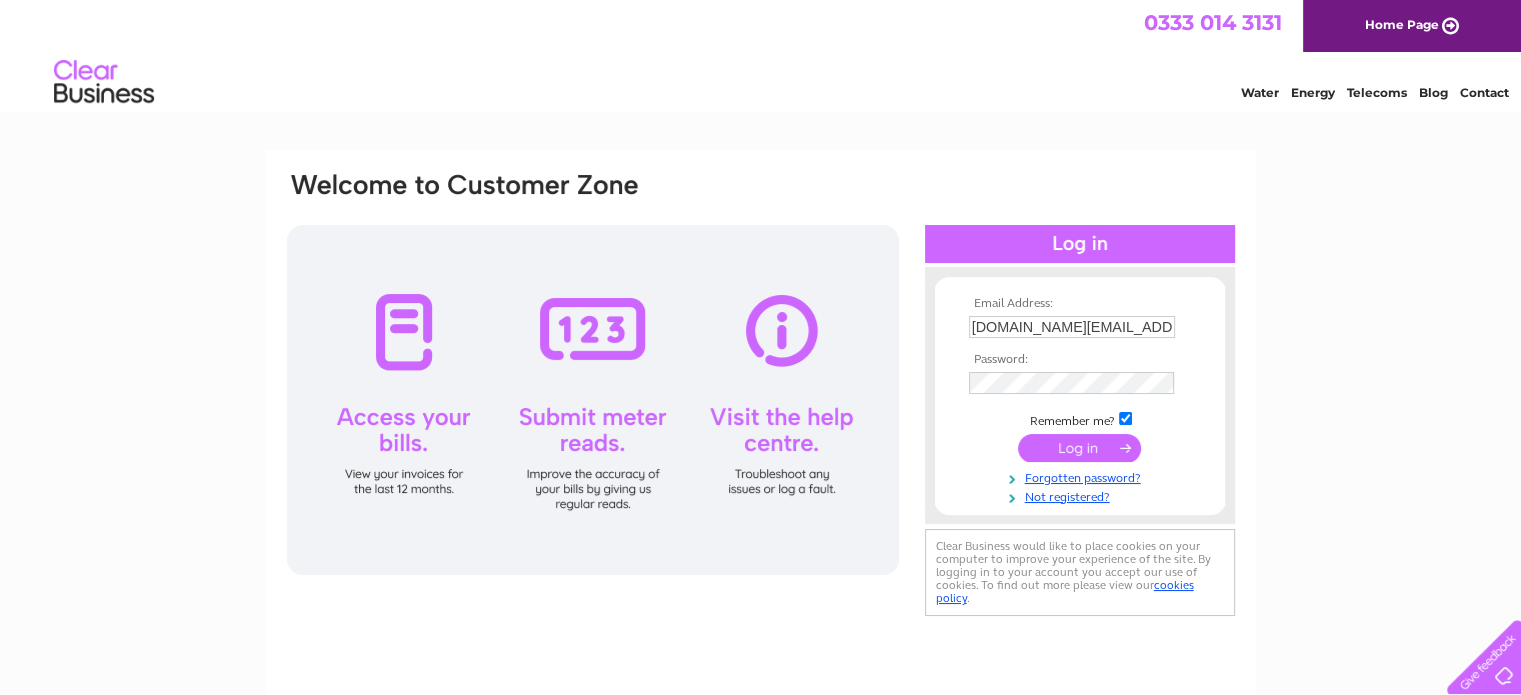 click at bounding box center (1079, 448) 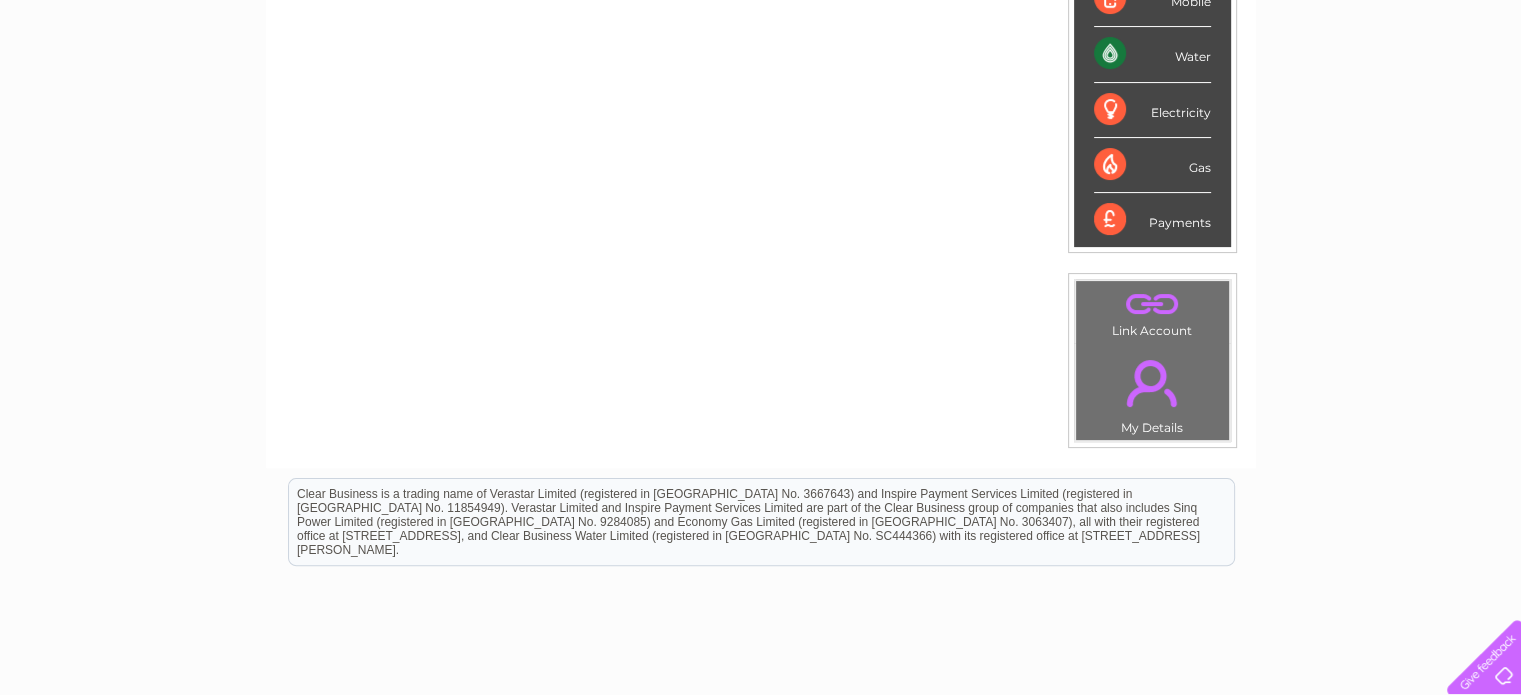 scroll, scrollTop: 263, scrollLeft: 0, axis: vertical 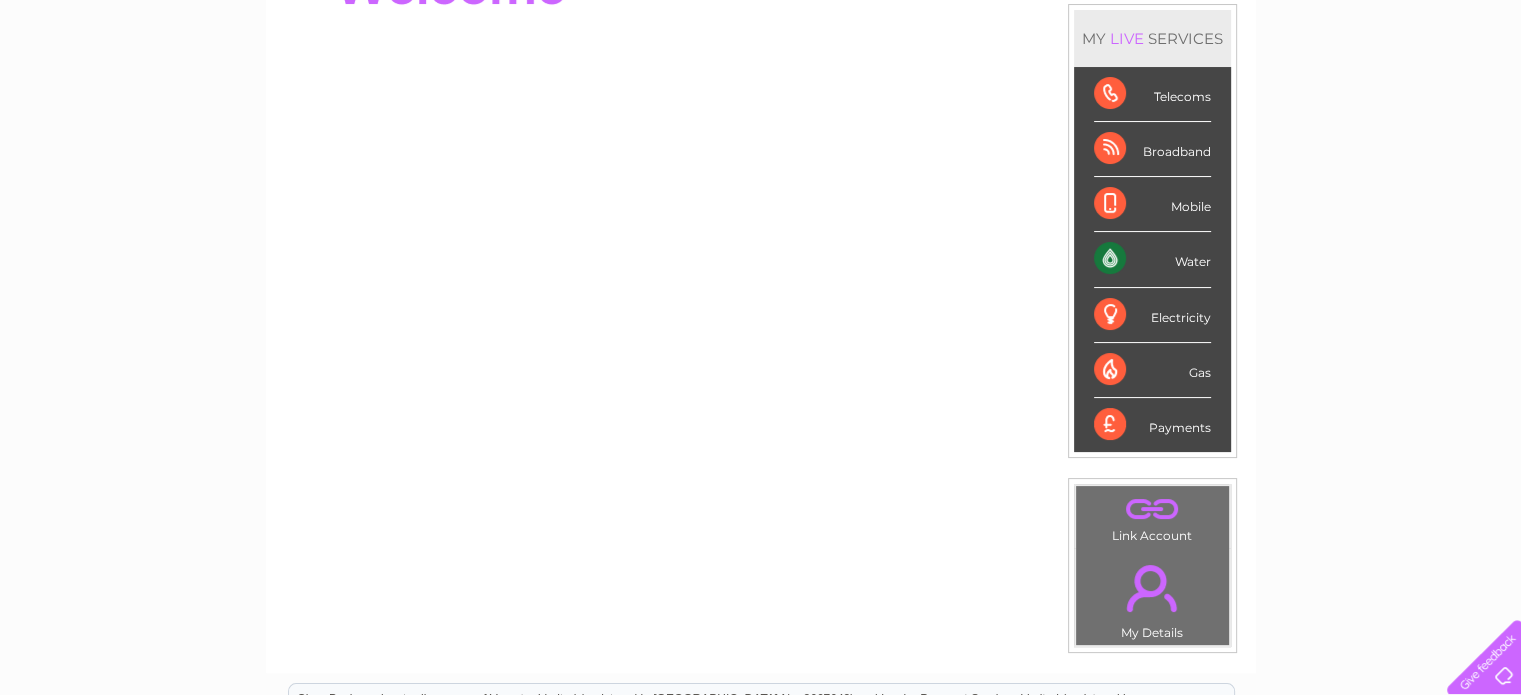 click on "Water" at bounding box center [1152, 259] 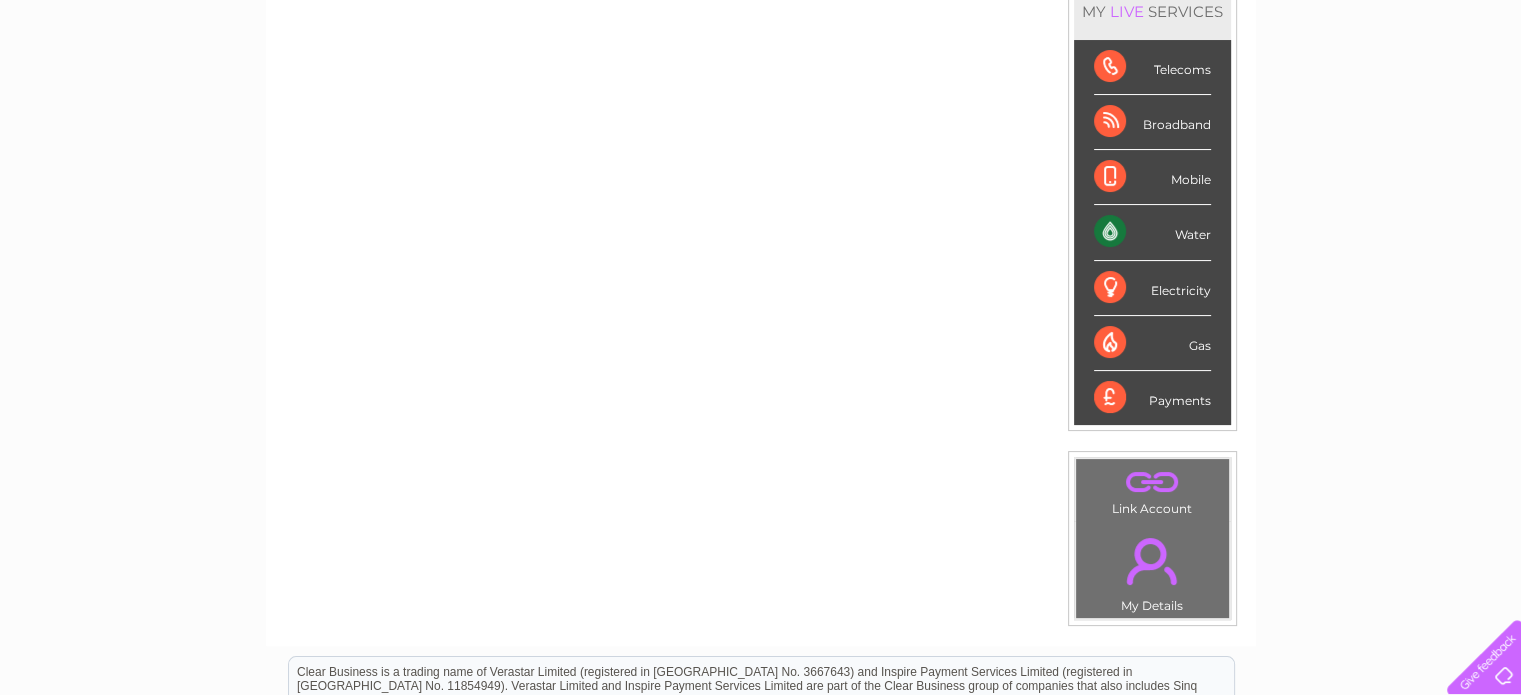 scroll, scrollTop: 338, scrollLeft: 0, axis: vertical 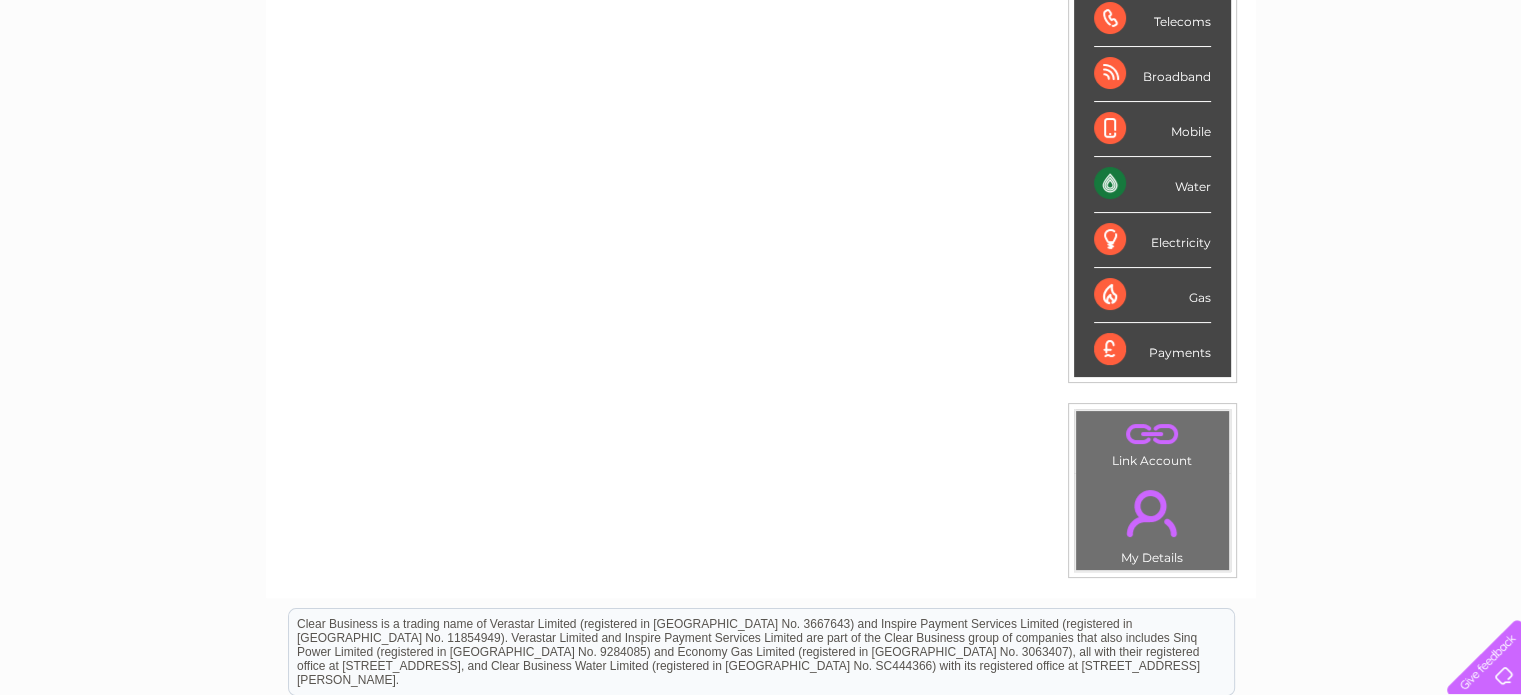 click on "." at bounding box center (1152, 513) 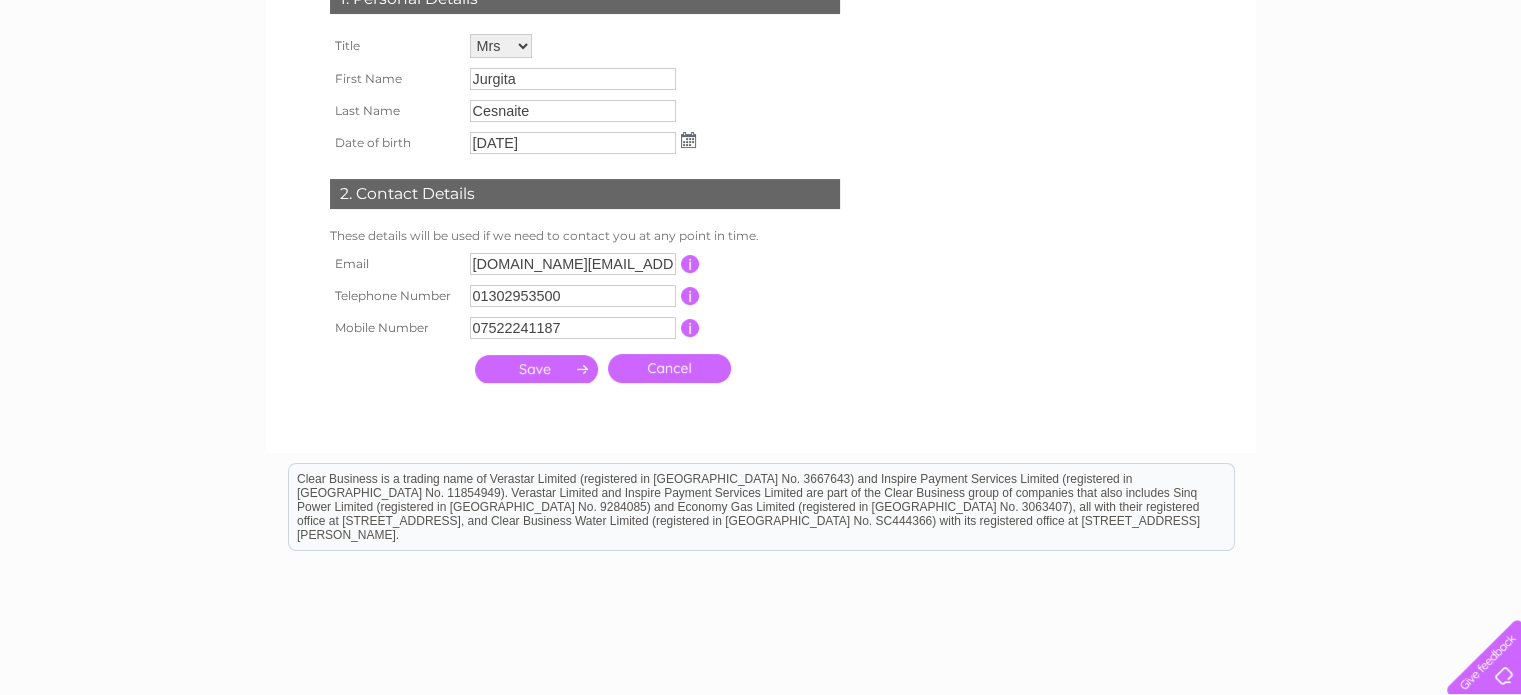 scroll, scrollTop: 0, scrollLeft: 0, axis: both 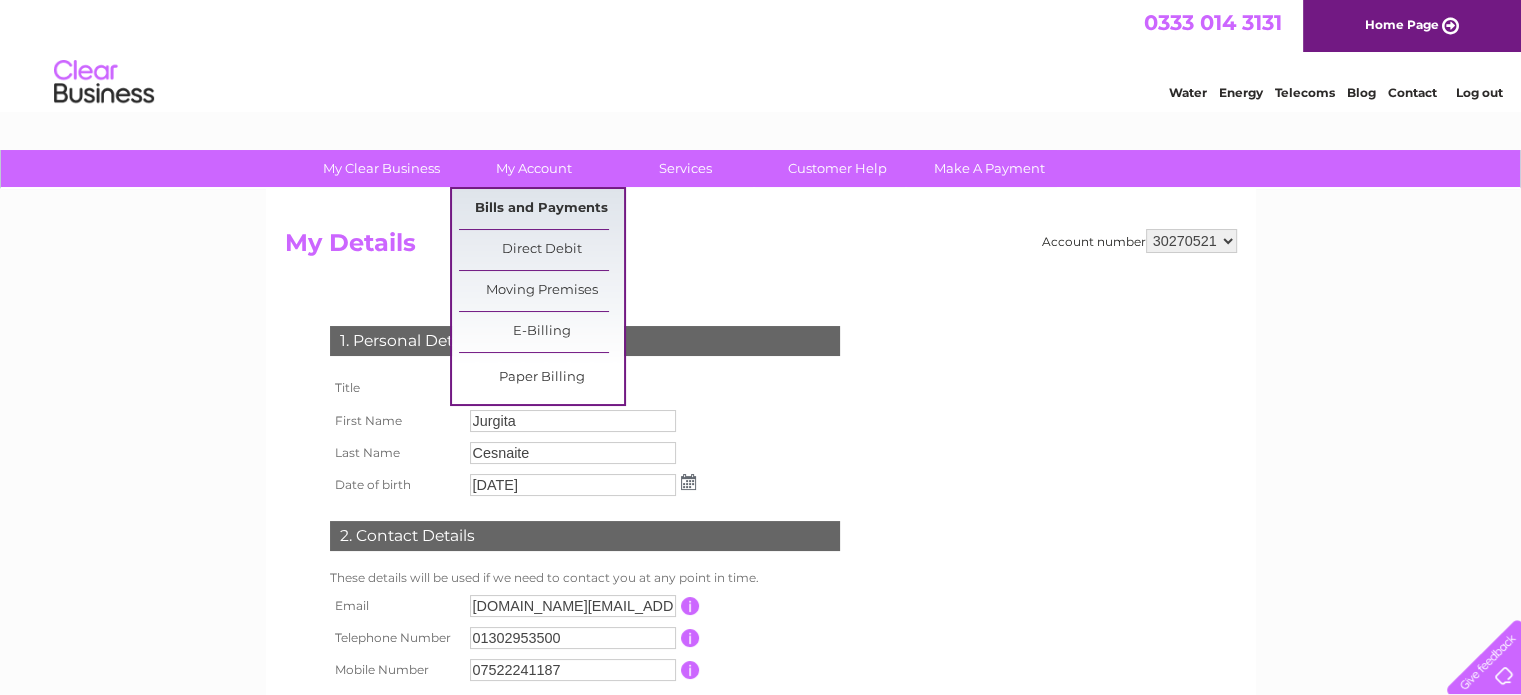 click on "Bills and Payments" at bounding box center (541, 209) 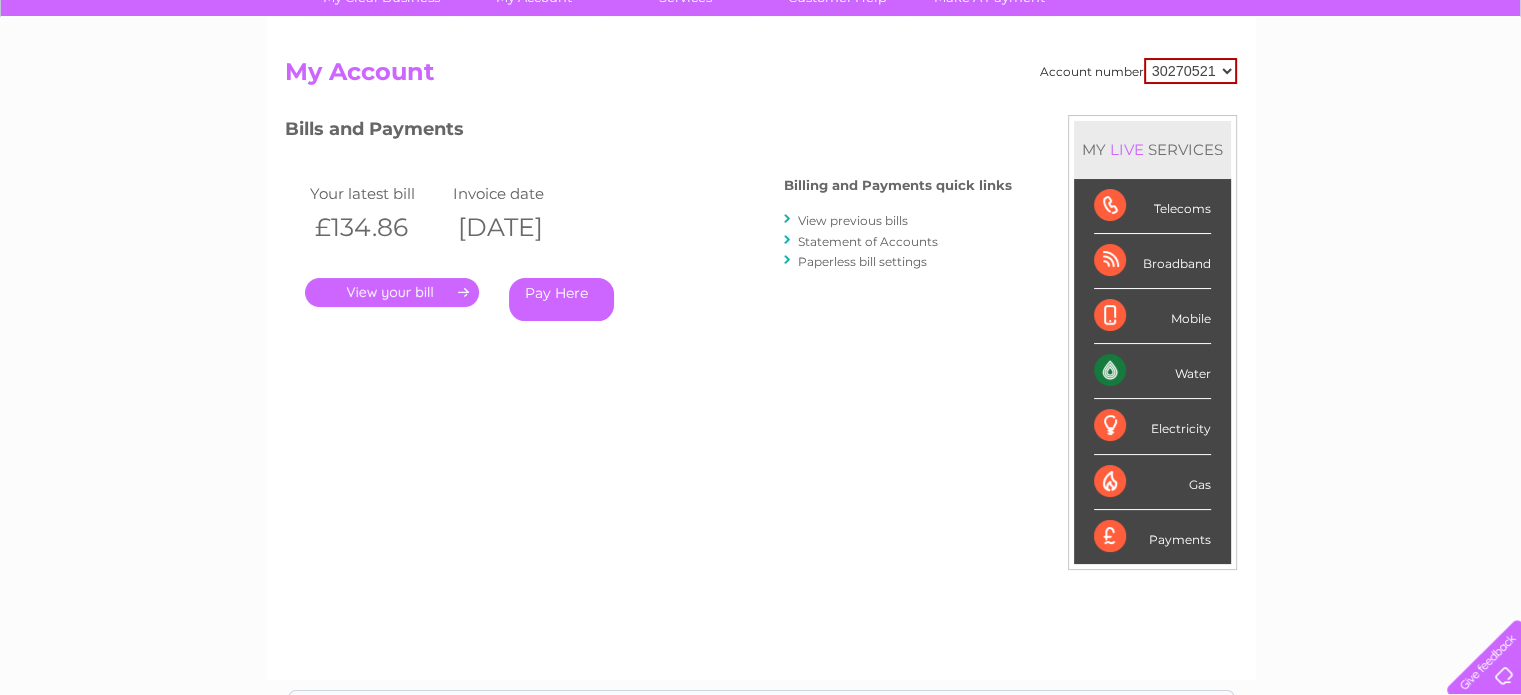 scroll, scrollTop: 172, scrollLeft: 0, axis: vertical 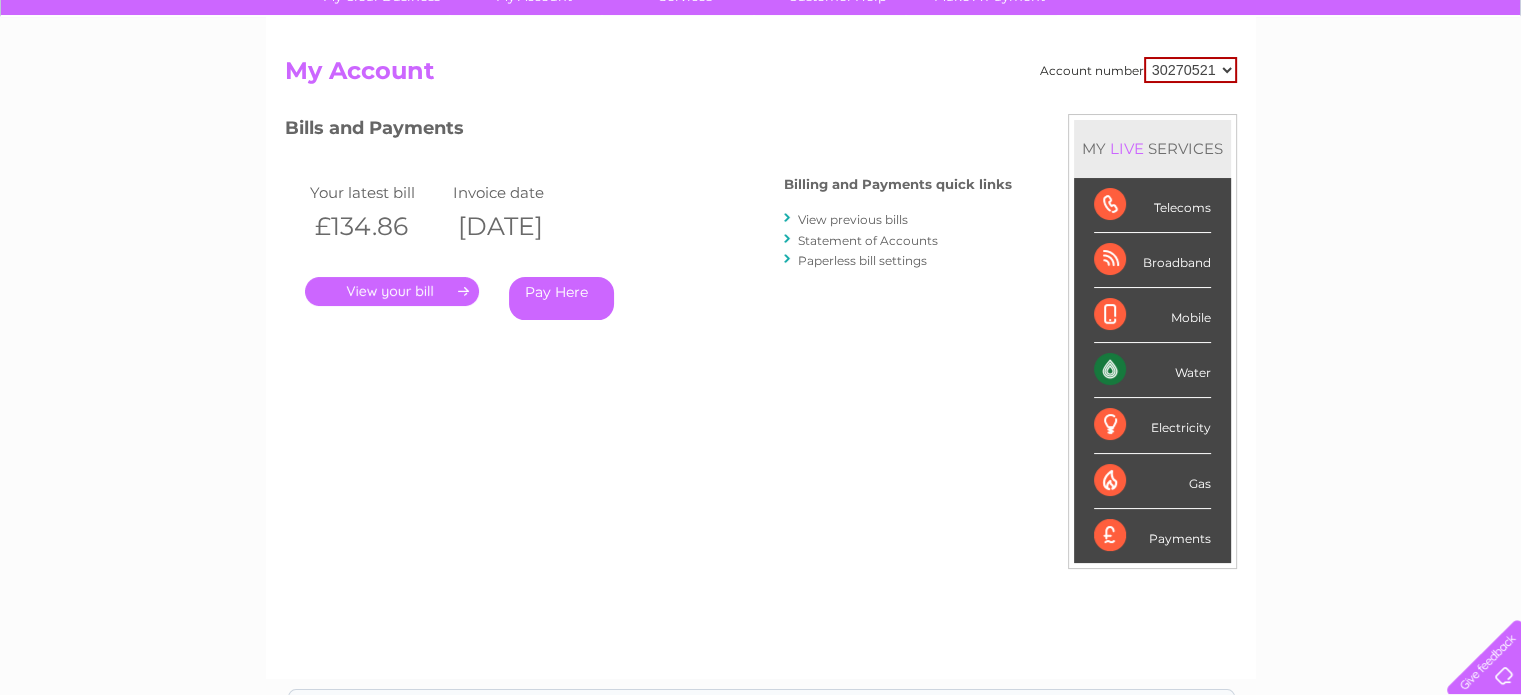click on "." at bounding box center (392, 291) 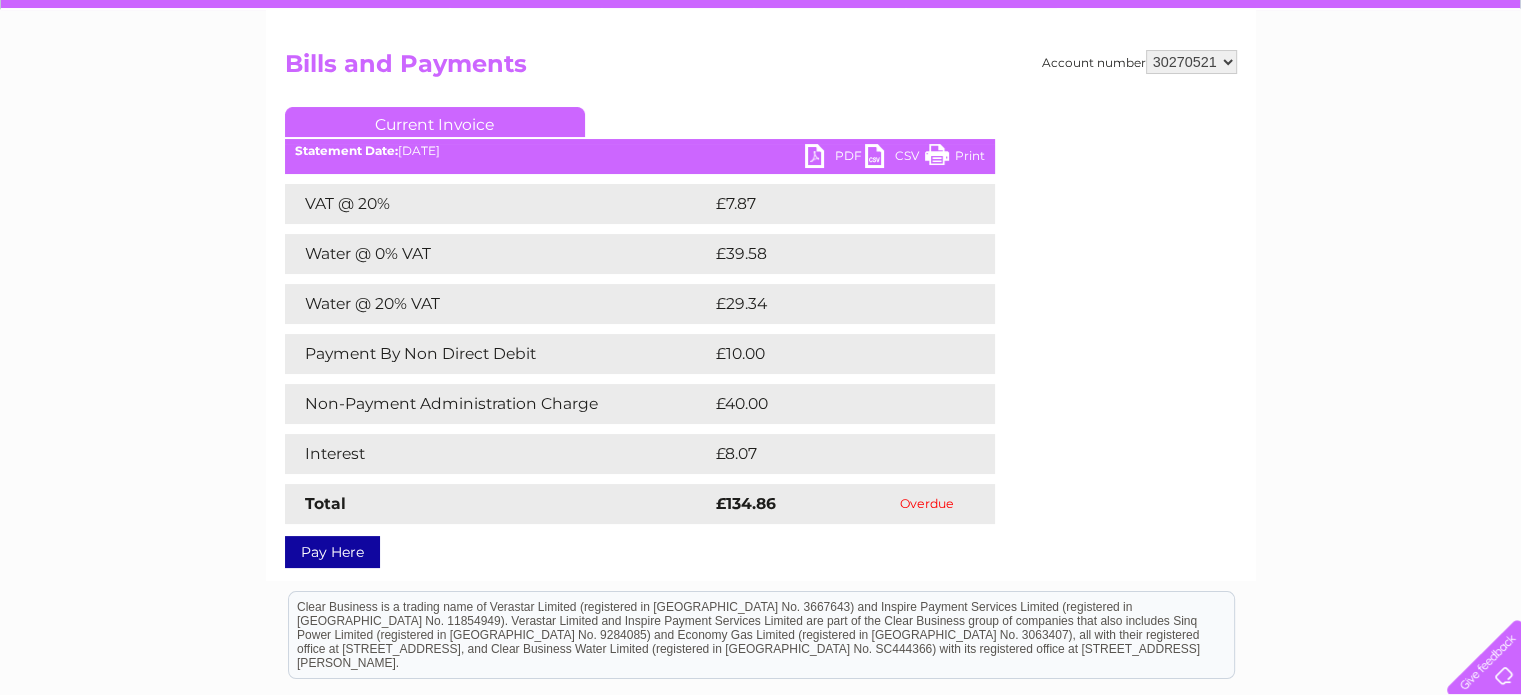 scroll, scrollTop: 180, scrollLeft: 0, axis: vertical 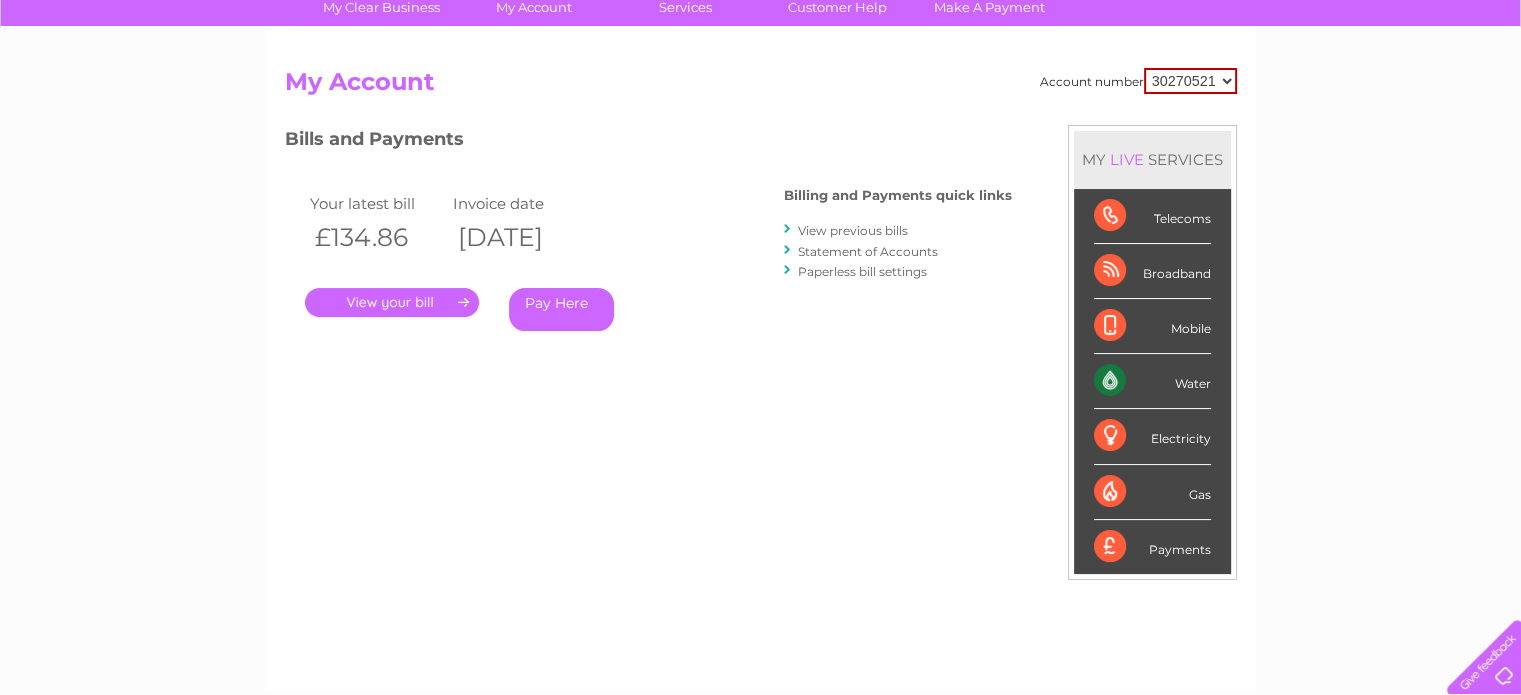 click on "View previous bills" at bounding box center [853, 230] 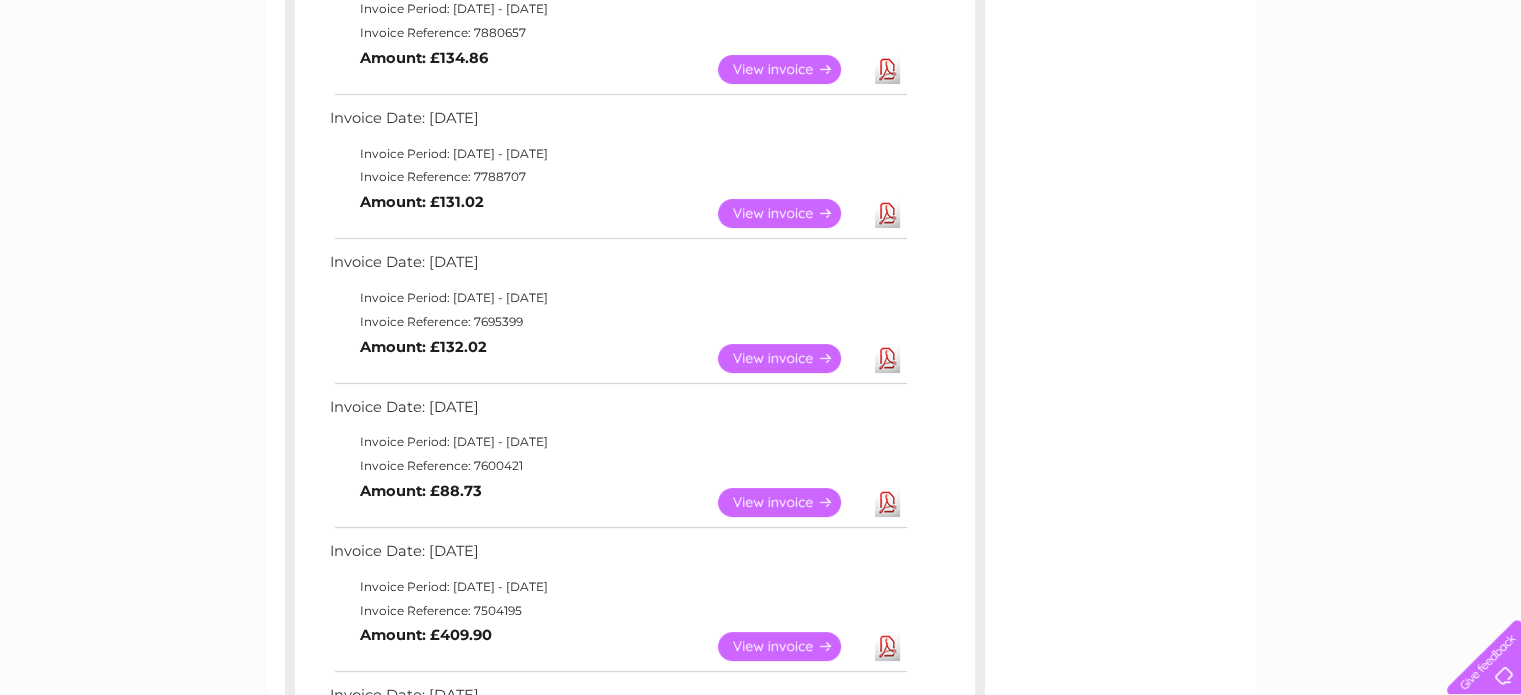scroll, scrollTop: 427, scrollLeft: 0, axis: vertical 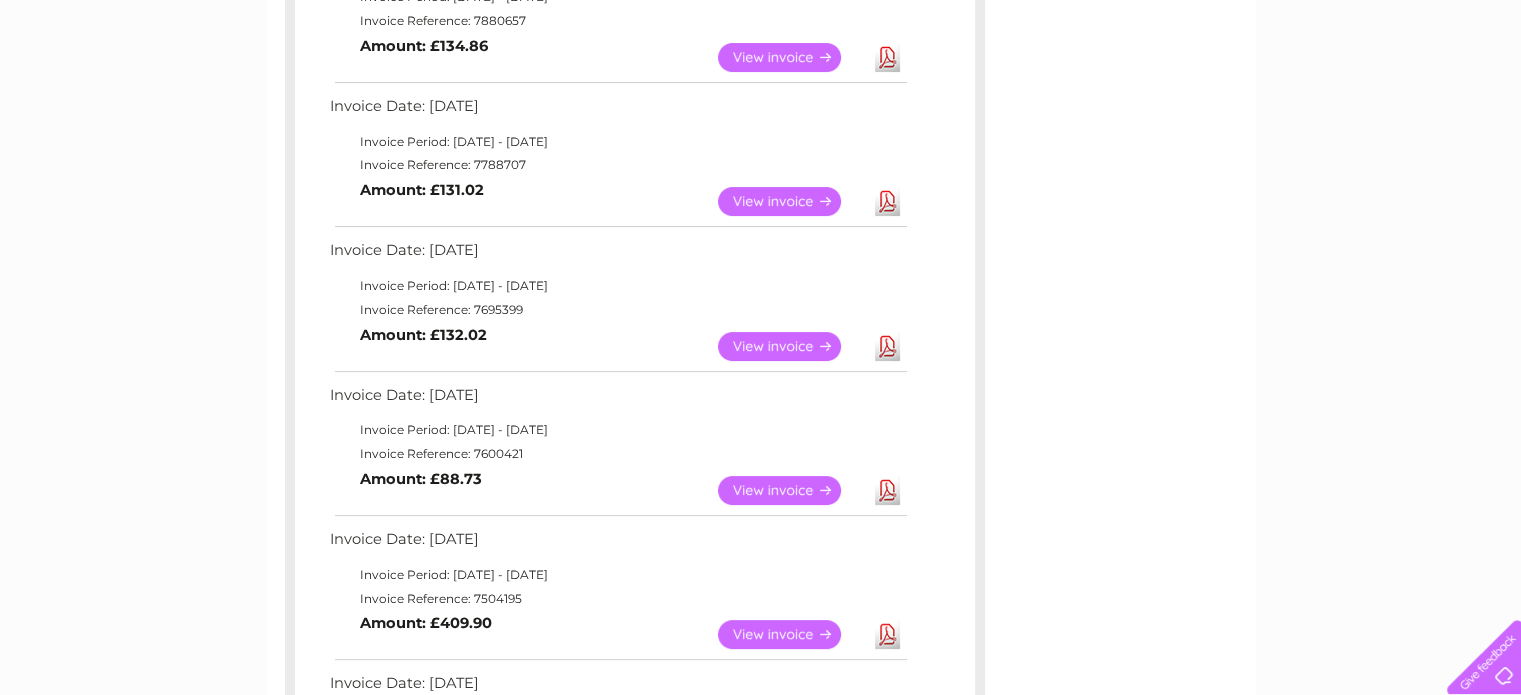 click on "View" at bounding box center [791, 346] 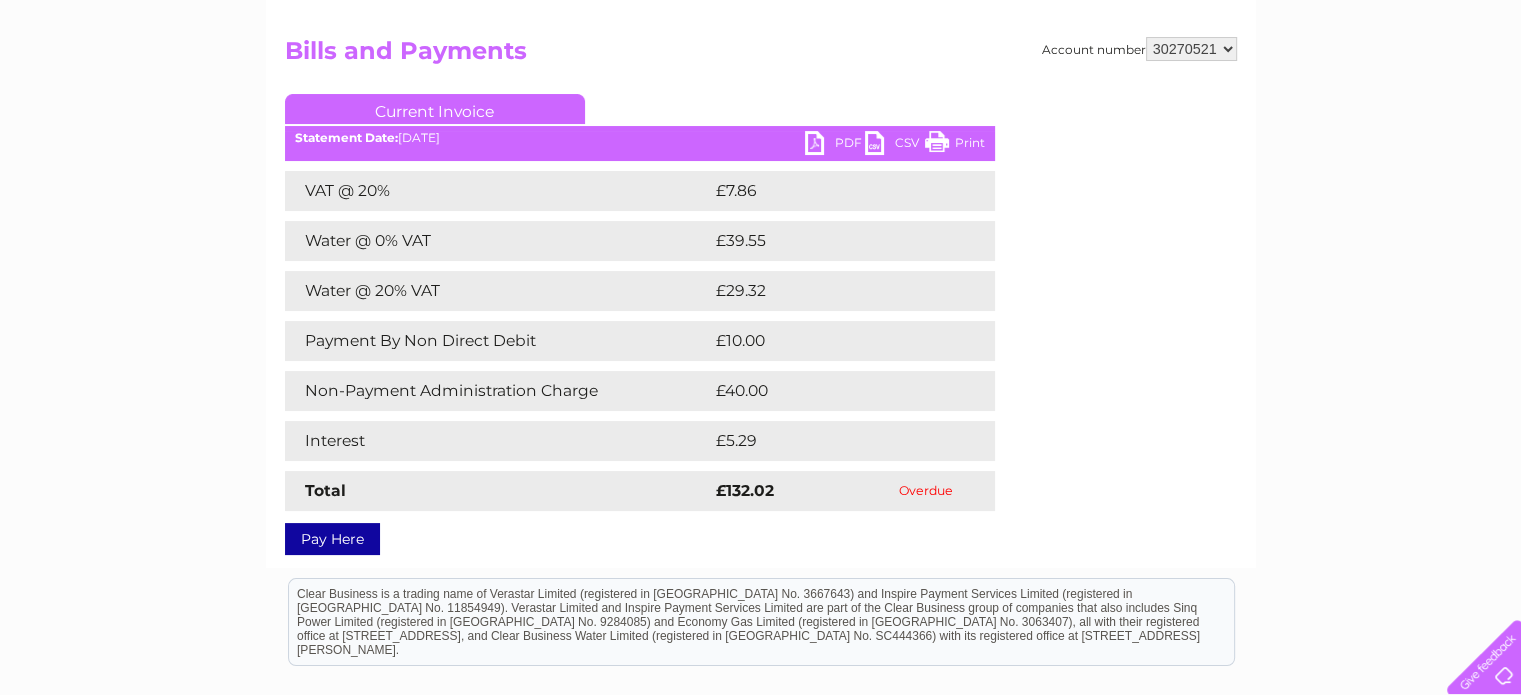 scroll, scrollTop: 190, scrollLeft: 0, axis: vertical 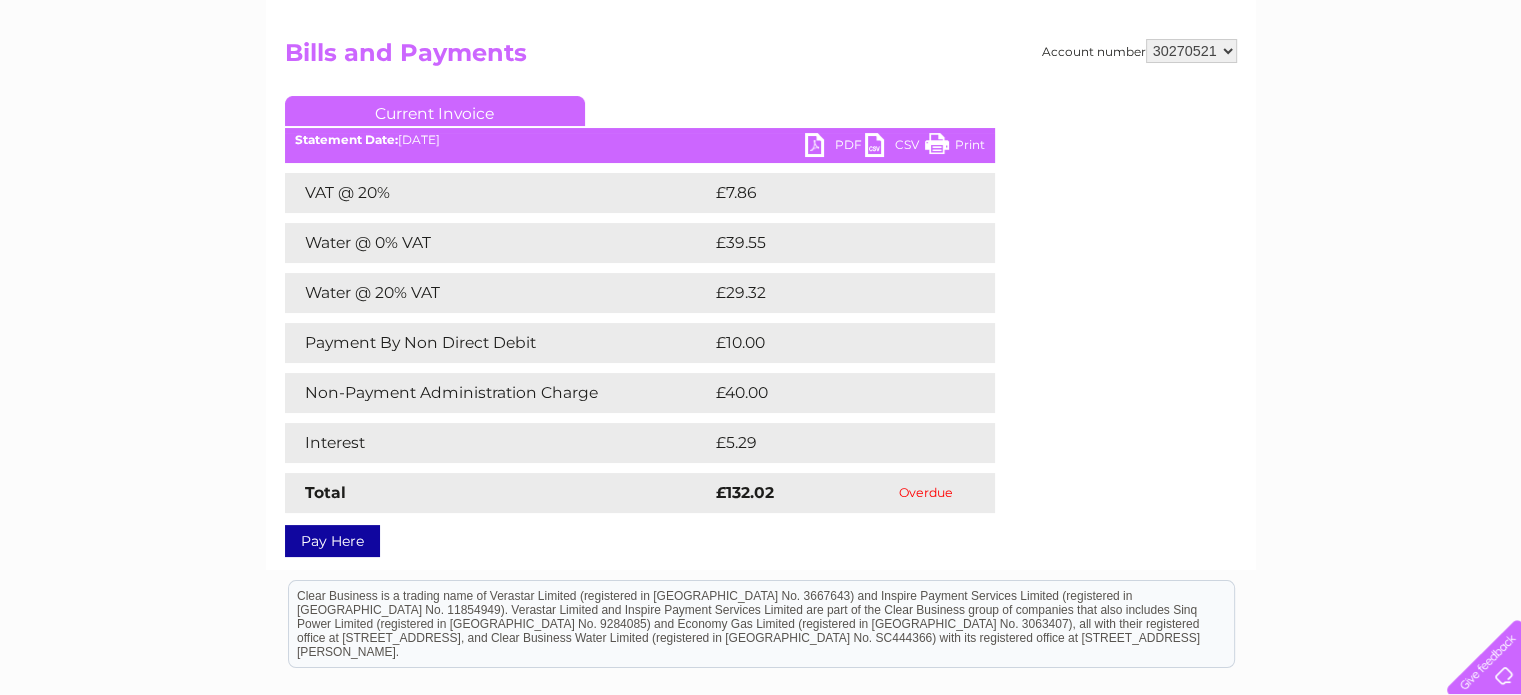 click on "PDF" at bounding box center [835, 147] 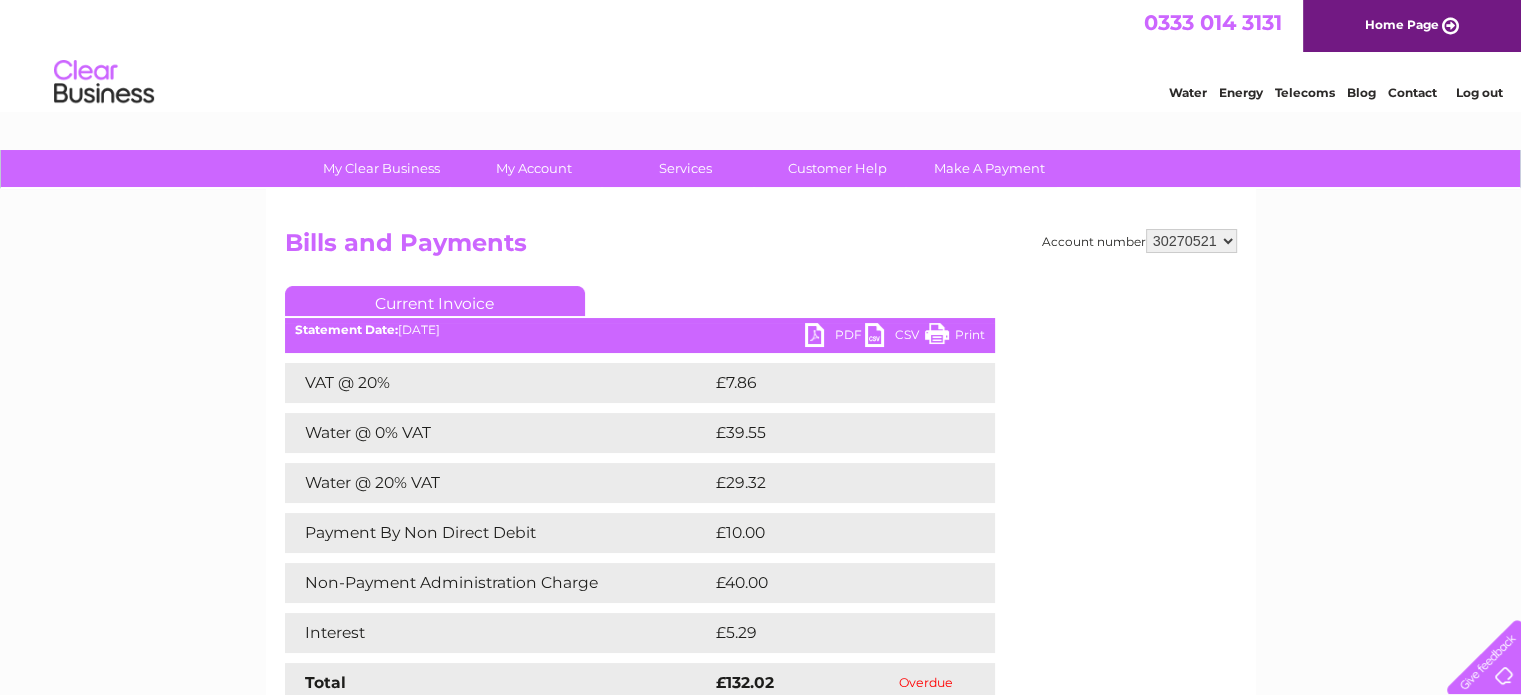 click on "Home Page" at bounding box center (1412, 26) 